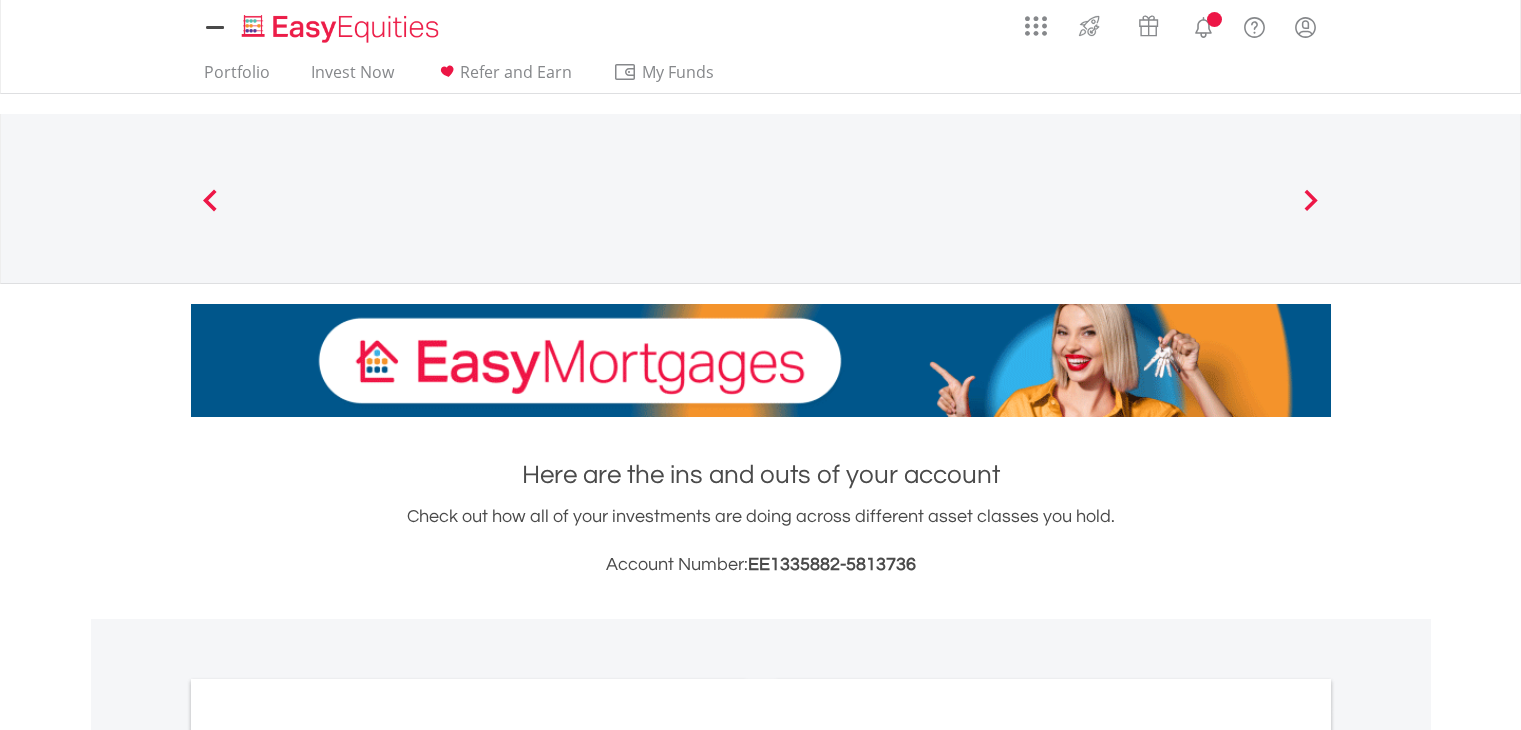 scroll, scrollTop: 0, scrollLeft: 0, axis: both 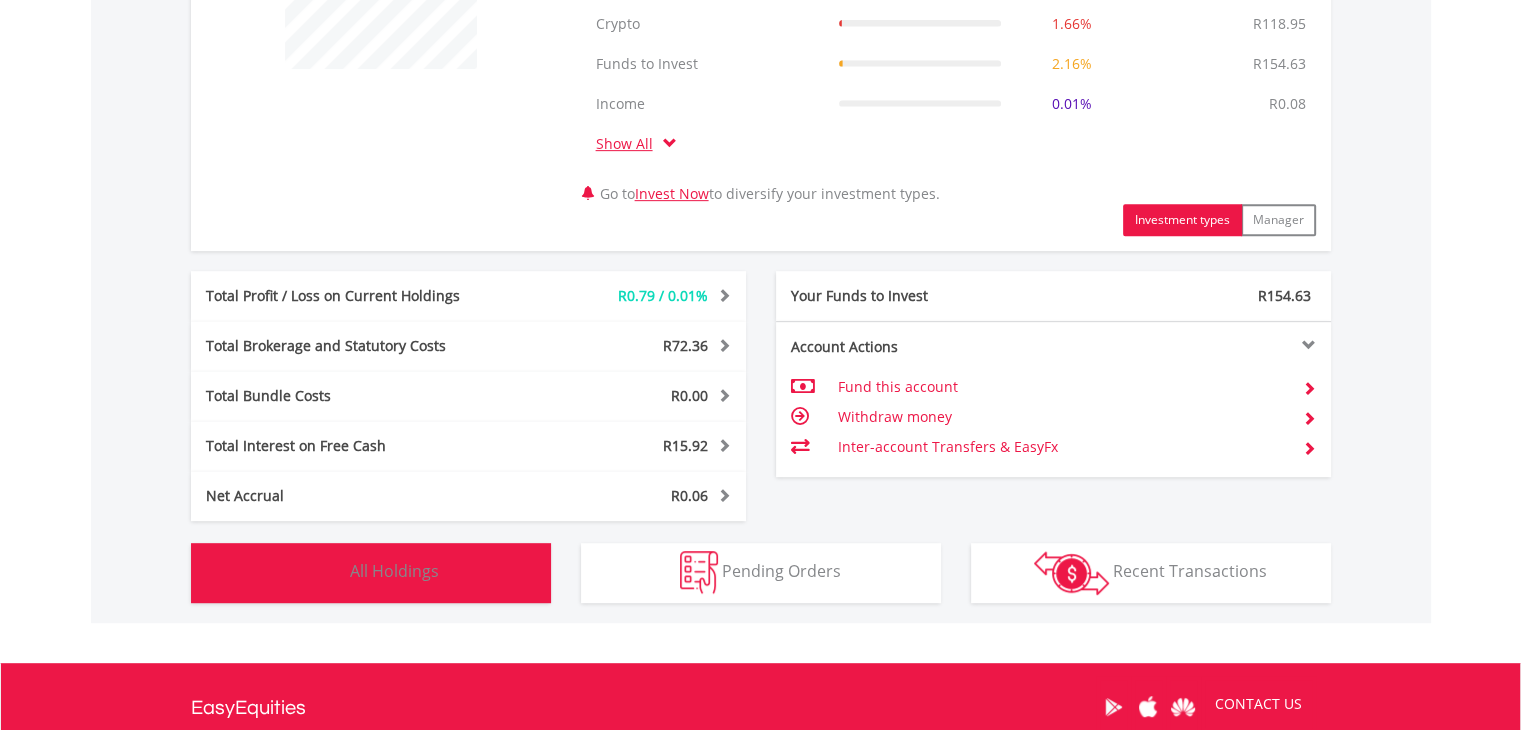 click at bounding box center [324, 572] 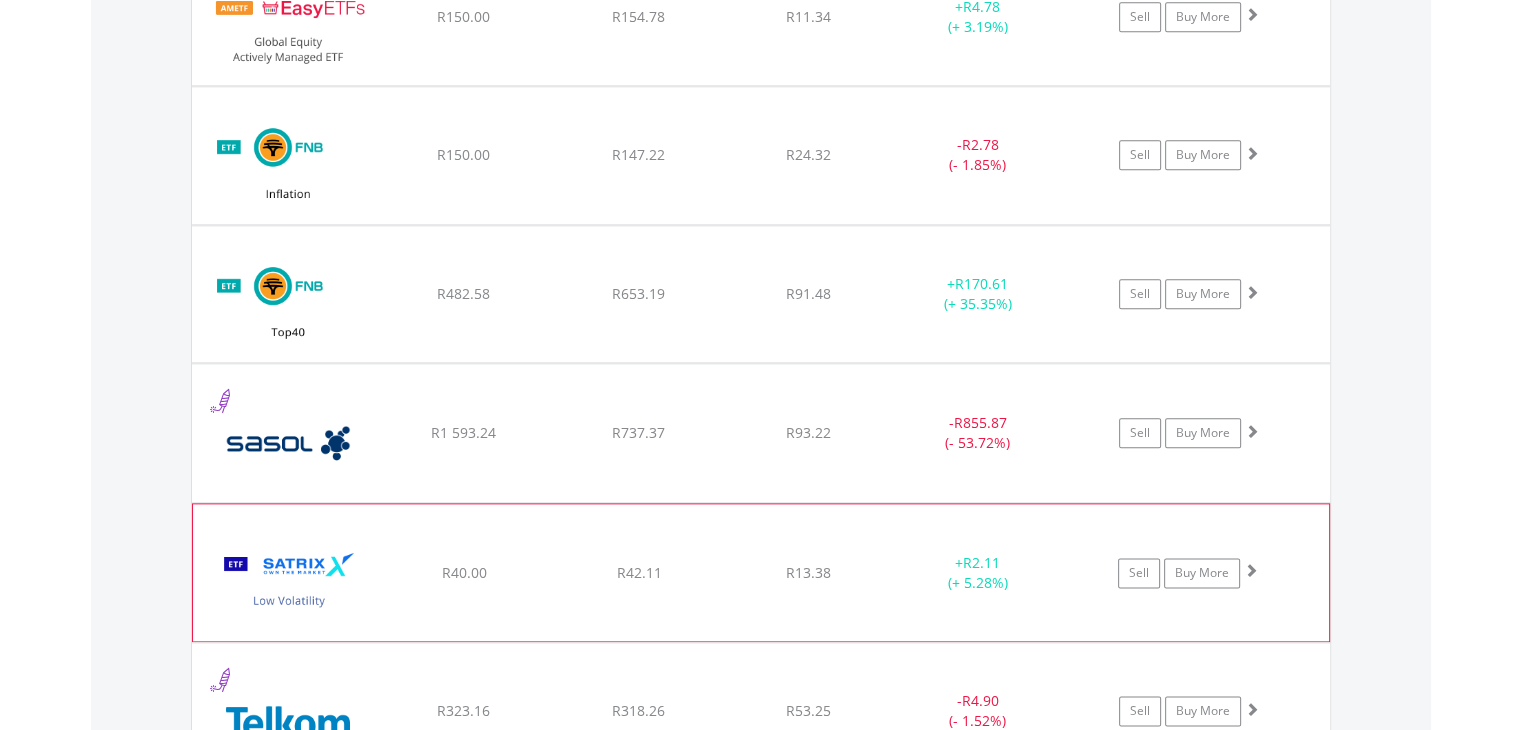 scroll, scrollTop: 2461, scrollLeft: 0, axis: vertical 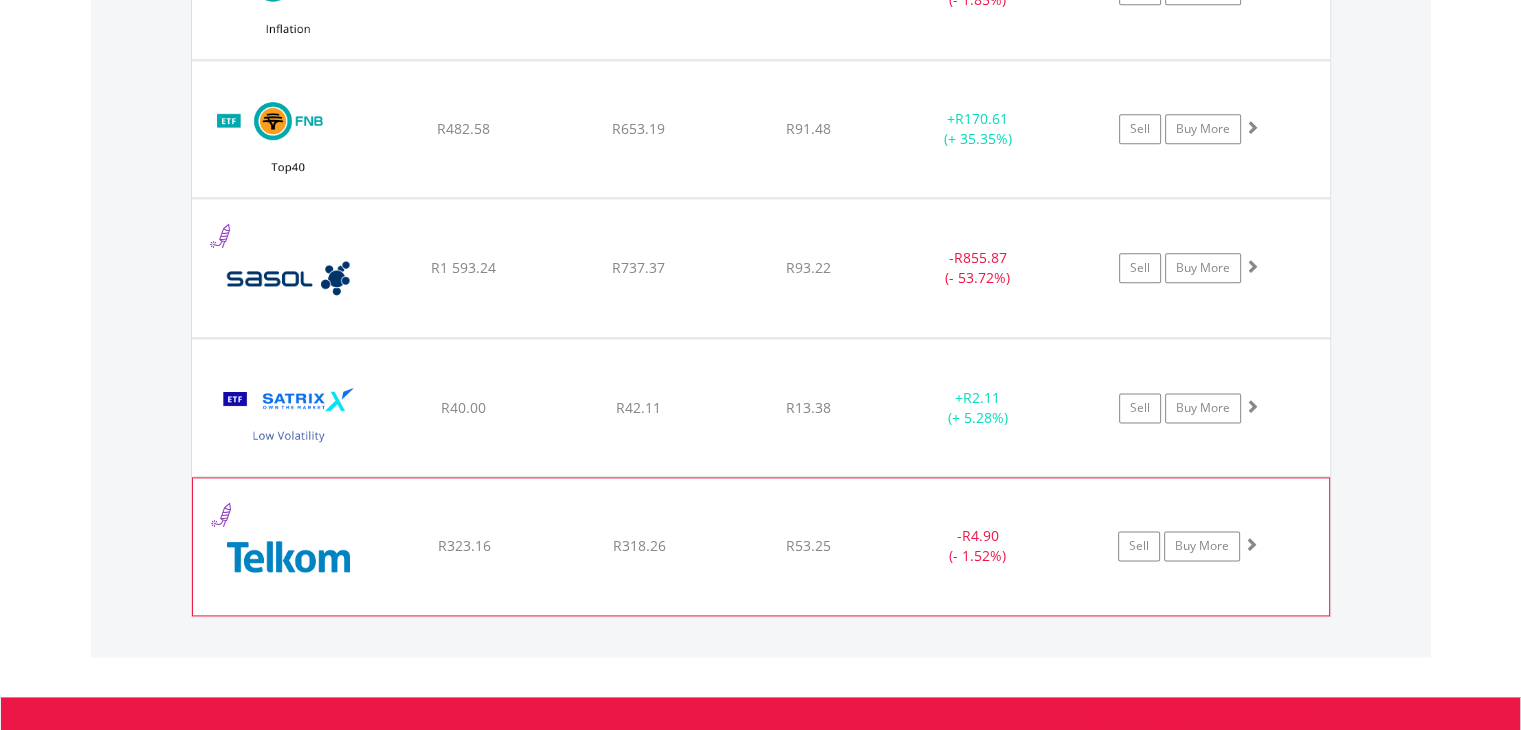 click on "﻿
Telkom SA SOC Limited
R323.16
R318.26
R53.25
-  R4.90 (- 1.52%)
Sell
Buy More" at bounding box center (761, -731) 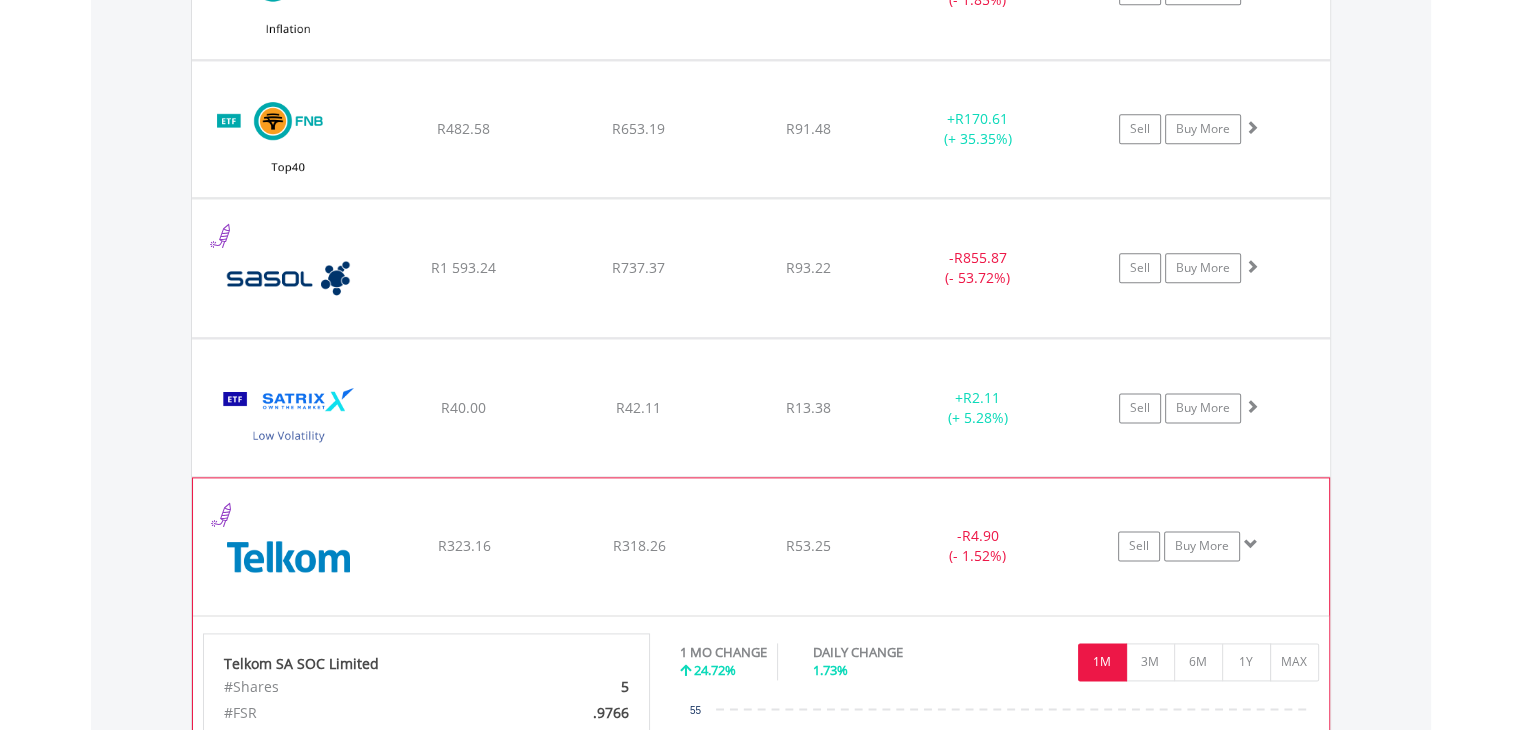 click on "﻿
Telkom SA SOC Limited
R323.16
R318.26
R53.25
-  R4.90 (- 1.52%)
Sell
Buy More" at bounding box center (761, -731) 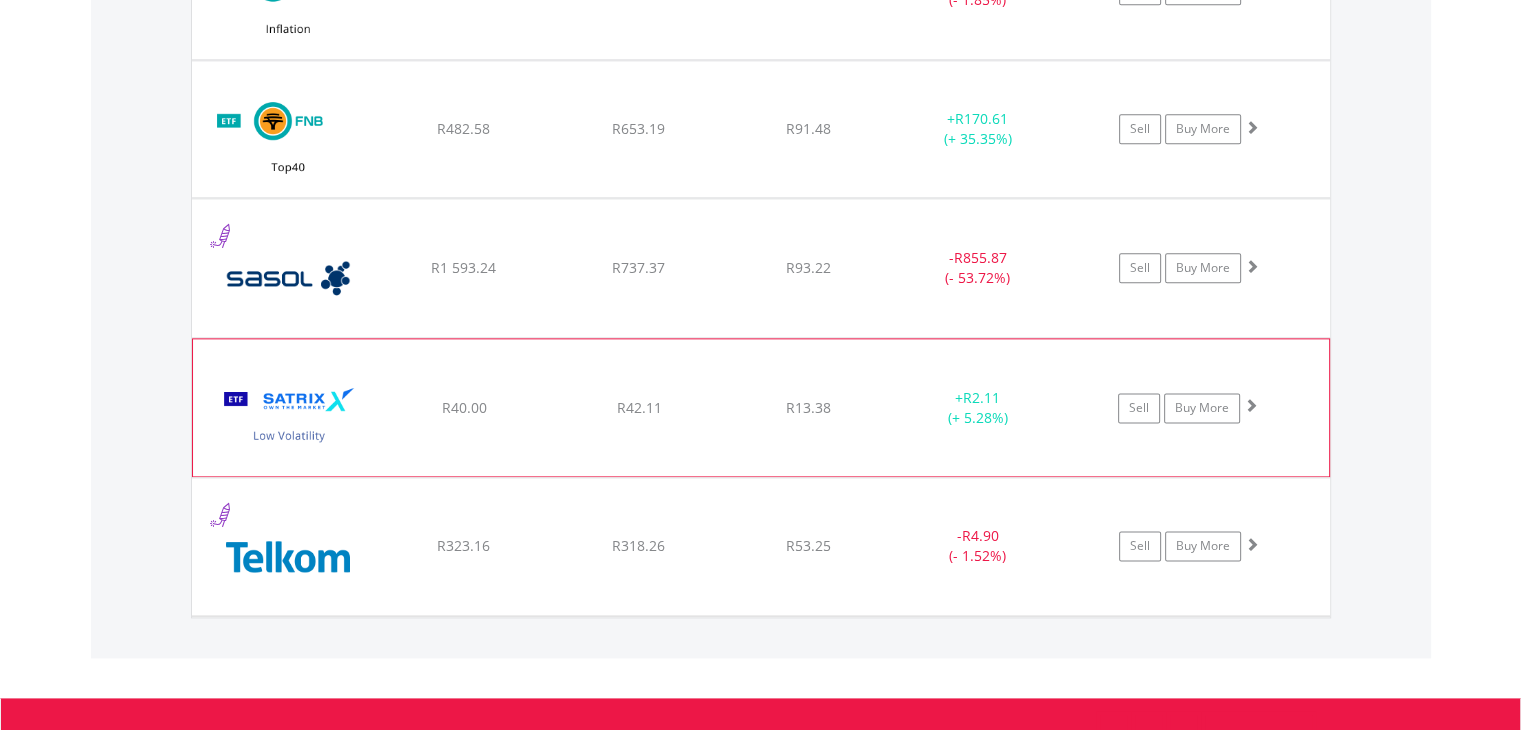 click on "R13.38" at bounding box center [808, -731] 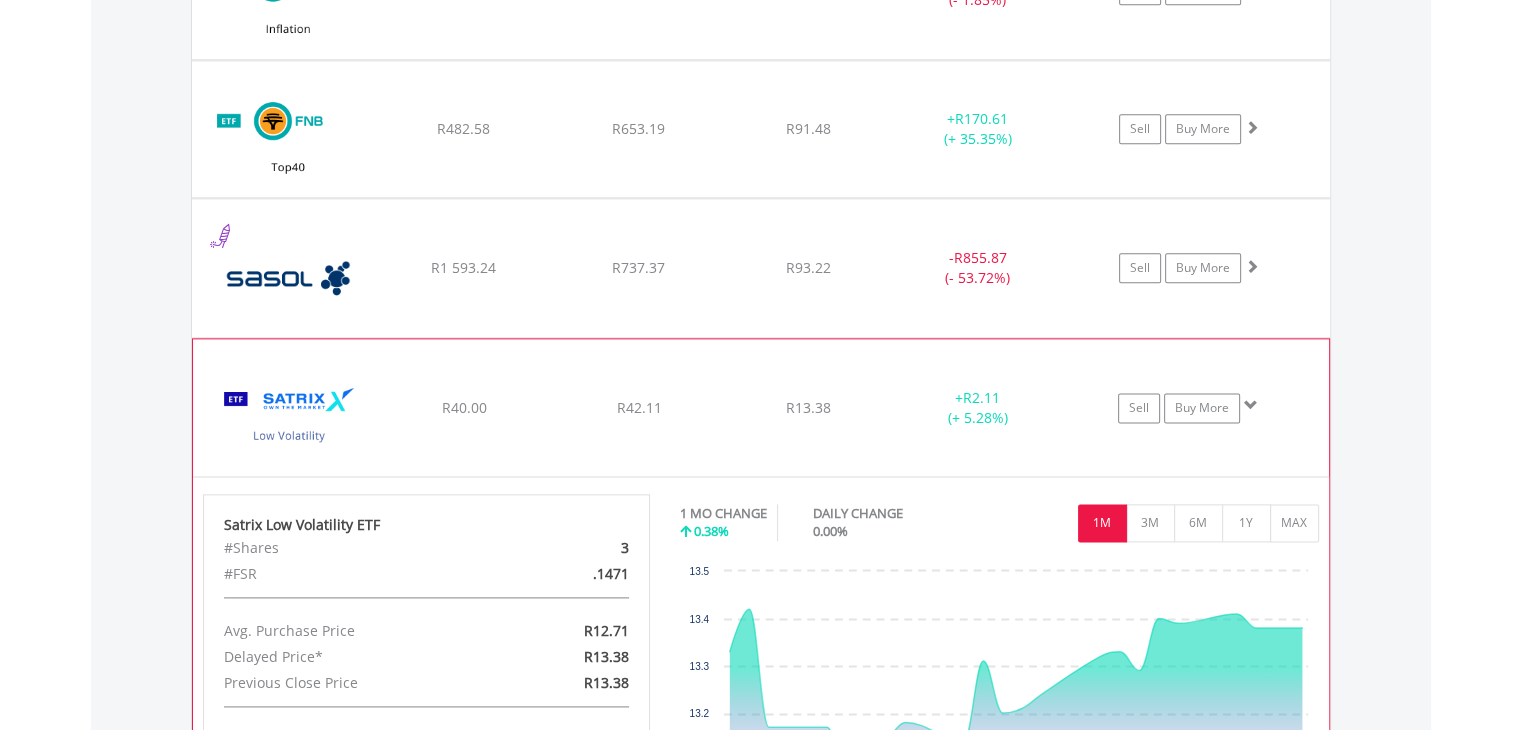 click on "﻿
Satrix Low Volatility ETF
R40.00
R42.11
R13.38
+  R2.11 (+ 5.28%)
Sell
Buy More" at bounding box center (761, -731) 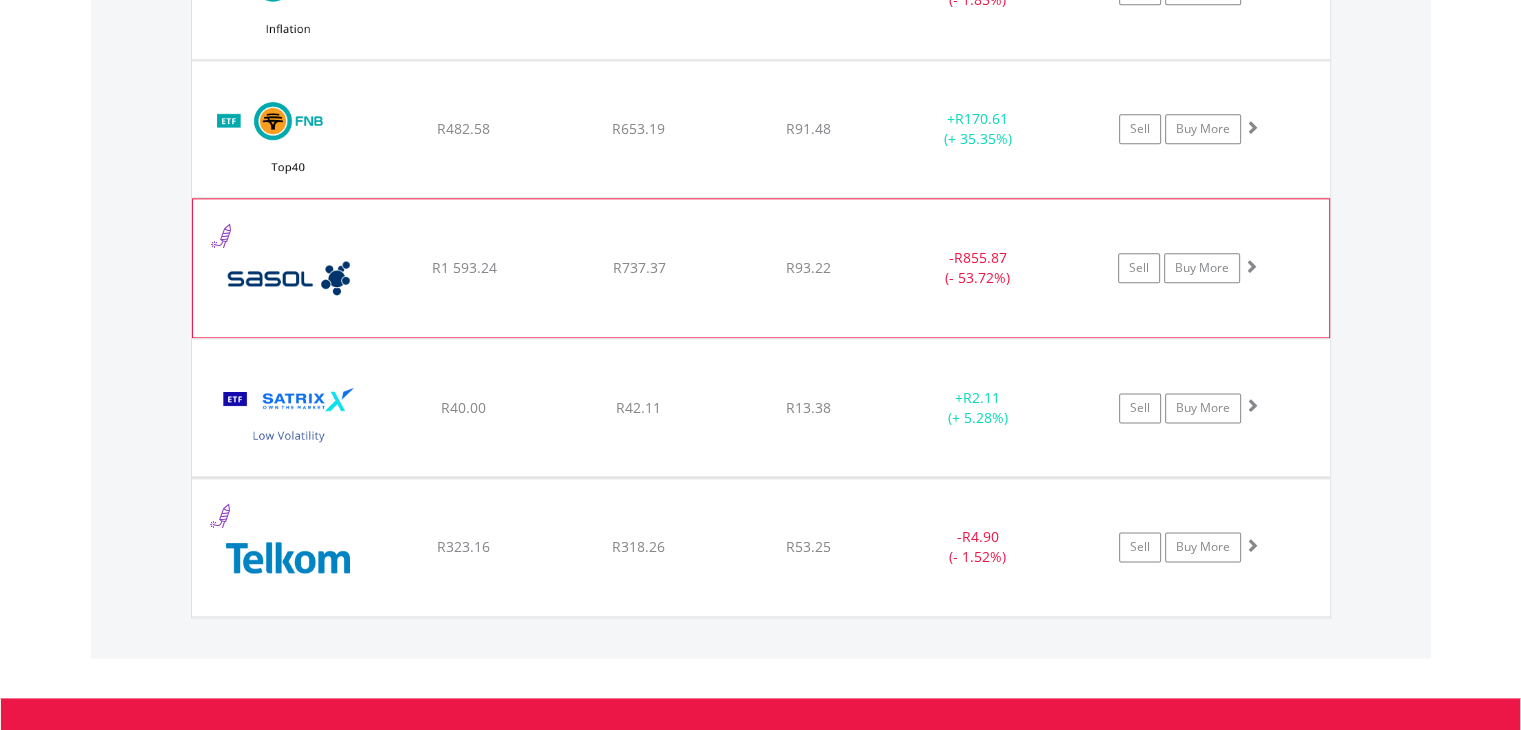 click on "-  R855.87 (- 53.72%)" at bounding box center (978, -294) 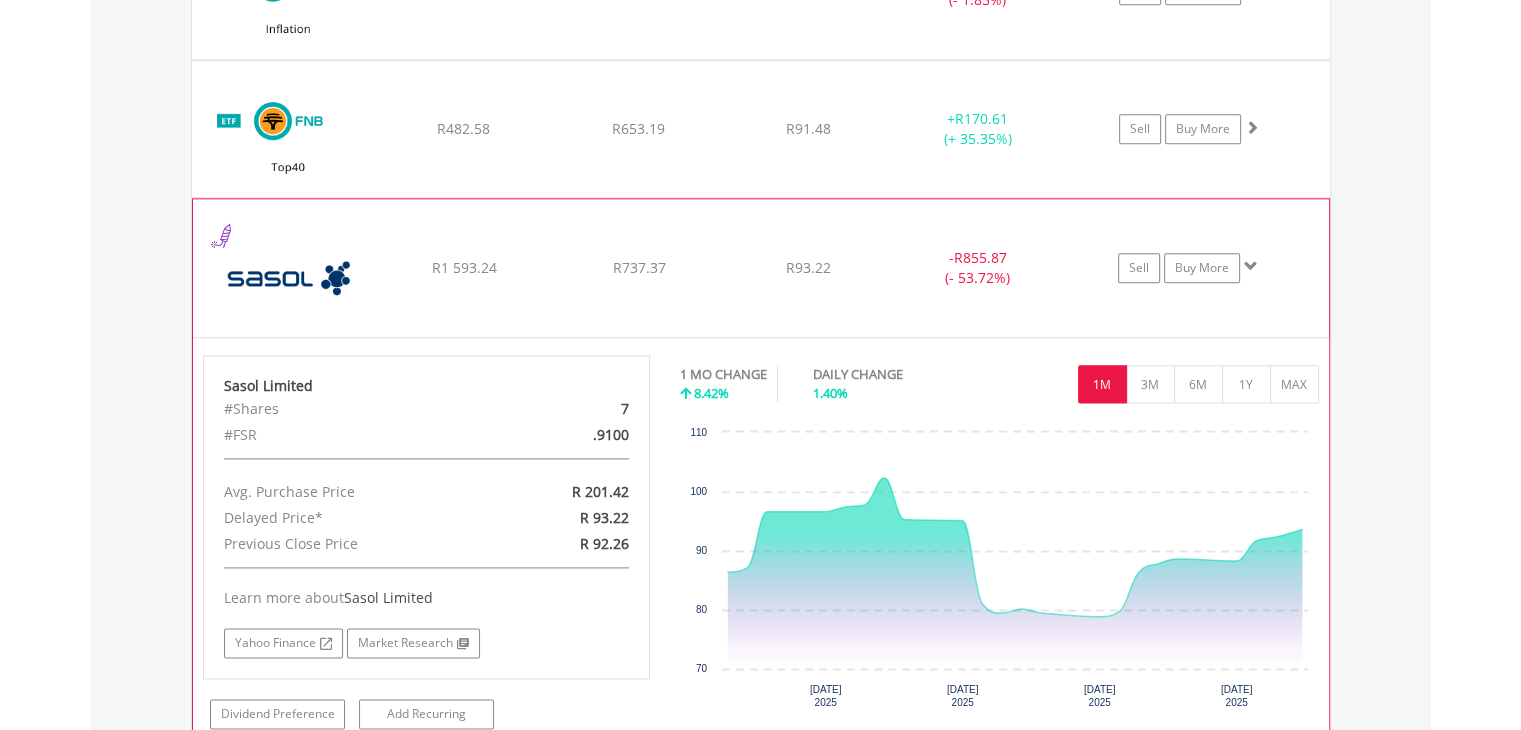 click on "-  R855.87 (- 53.72%)" at bounding box center (978, -294) 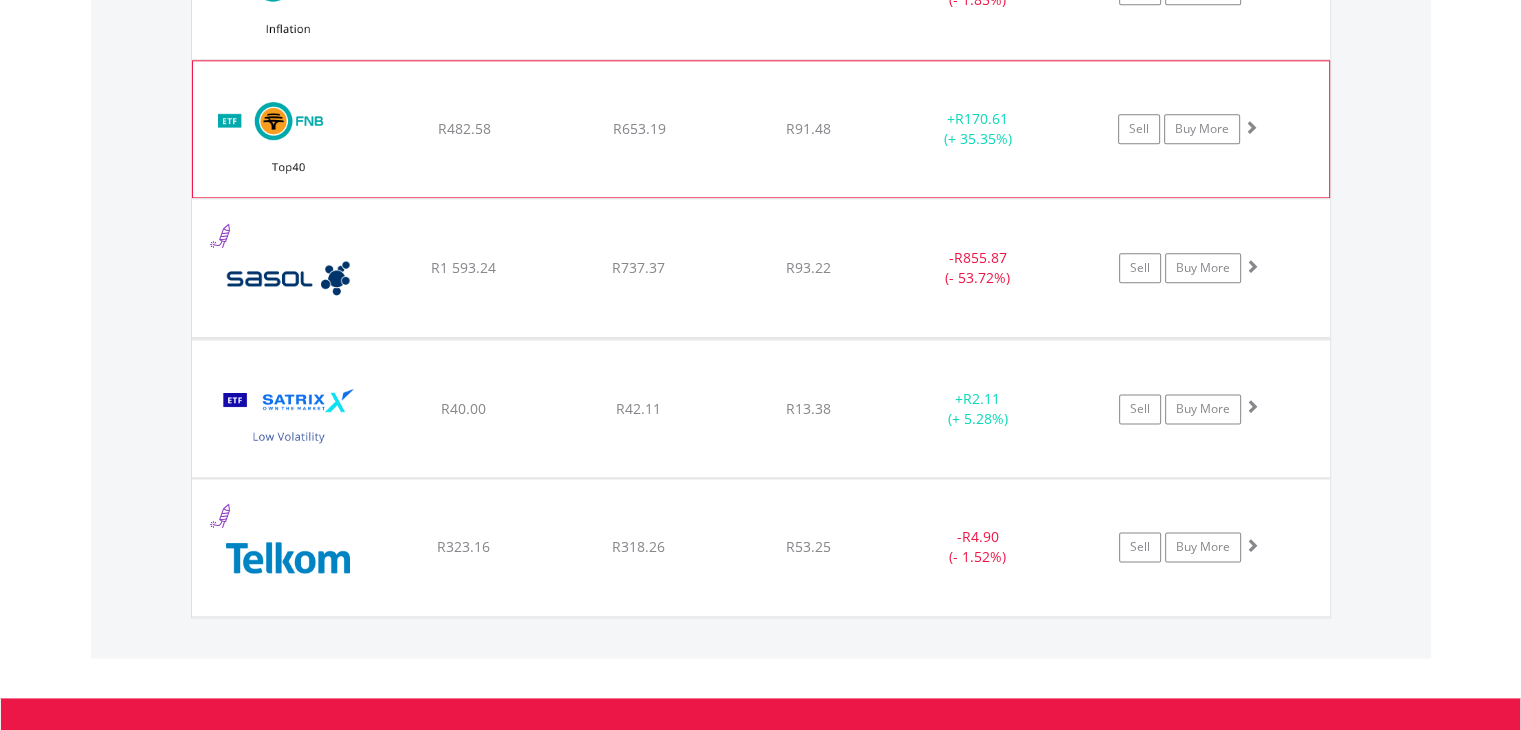 click on "﻿
FNB Top40 Exchange Traded Fund
R482.58
R653.19
R91.48
+  R170.61 (+ 35.35%)
Sell
Buy More" at bounding box center [761, -731] 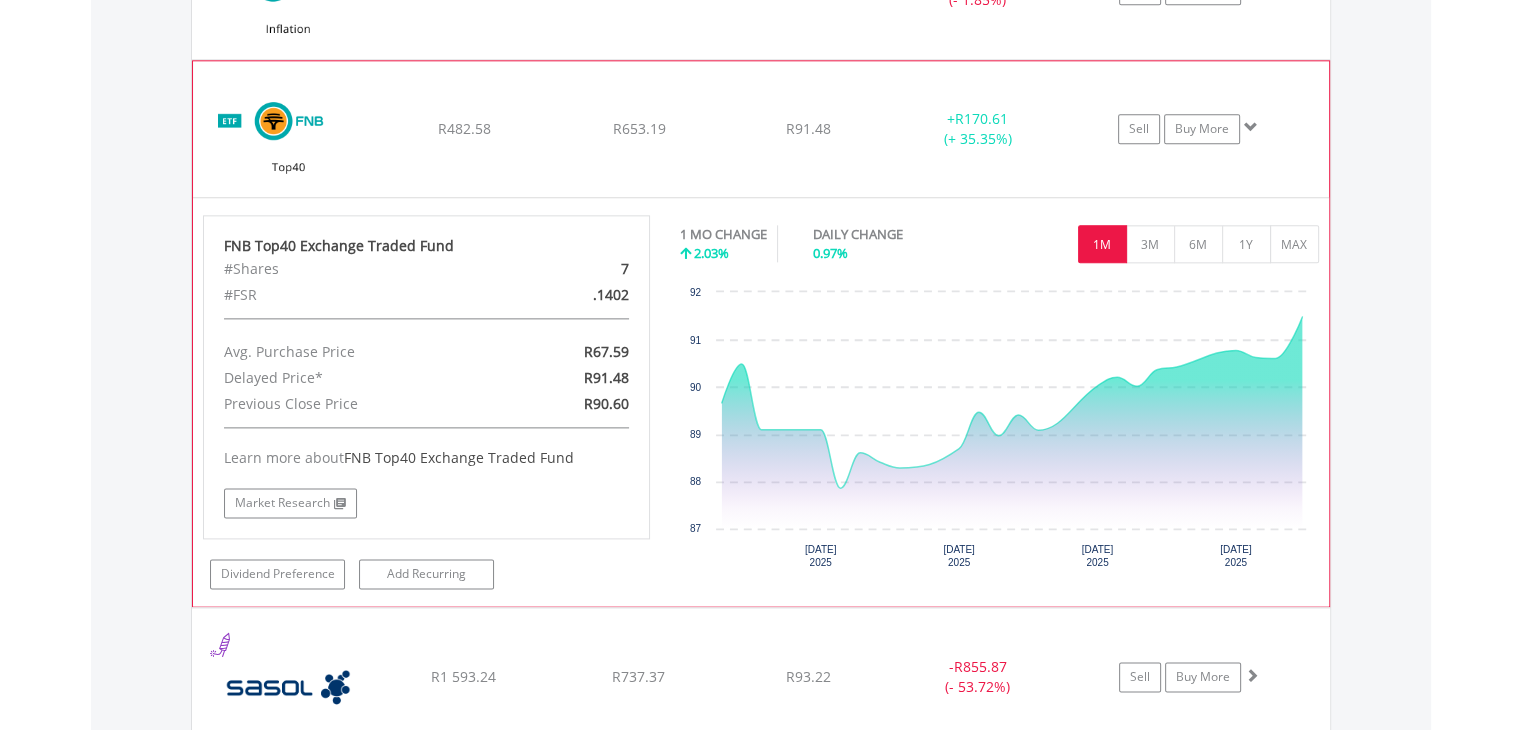 click on "﻿
FNB Top40 Exchange Traded Fund
R482.58
R653.19
R91.48
+  R170.61 (+ 35.35%)
Sell
Buy More" at bounding box center [761, -731] 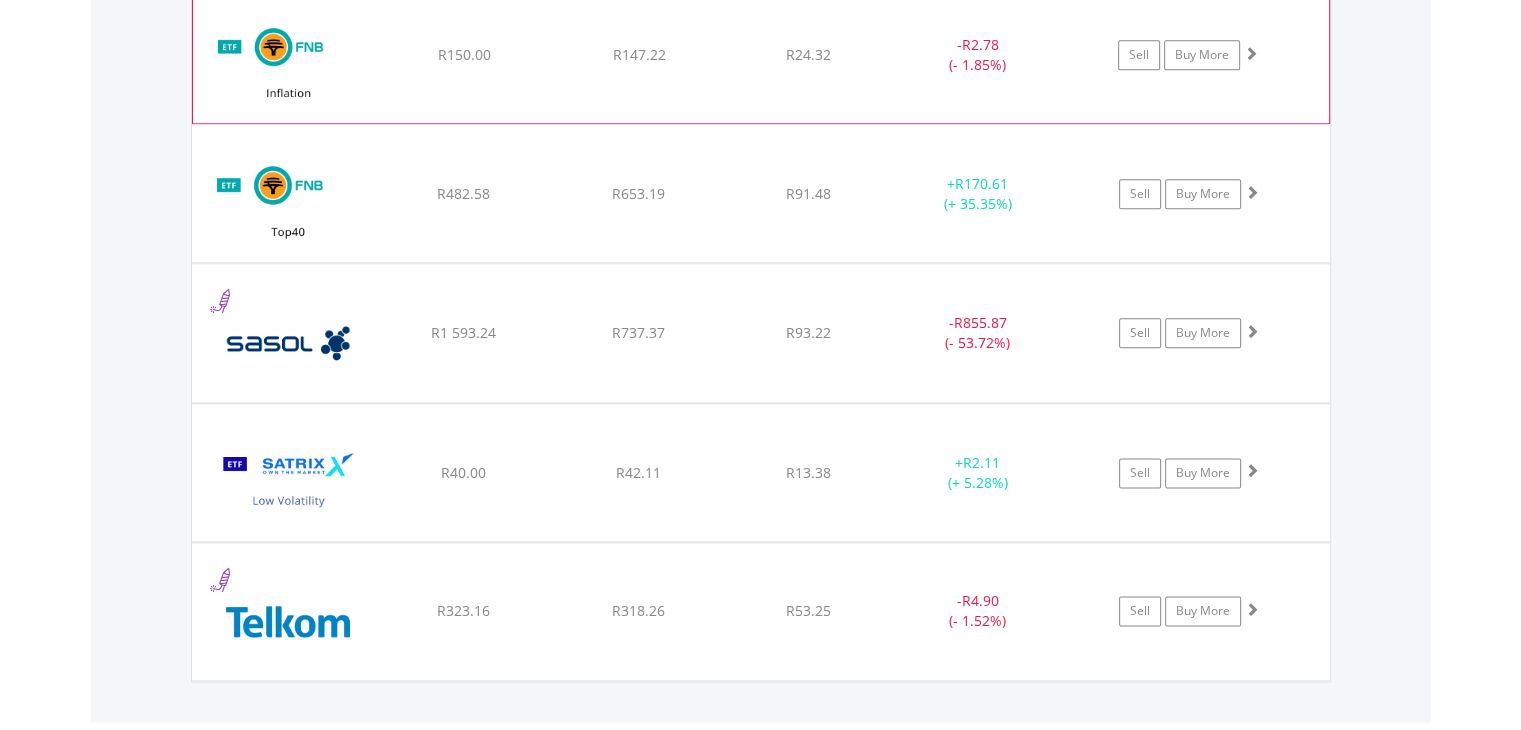 scroll, scrollTop: 2361, scrollLeft: 0, axis: vertical 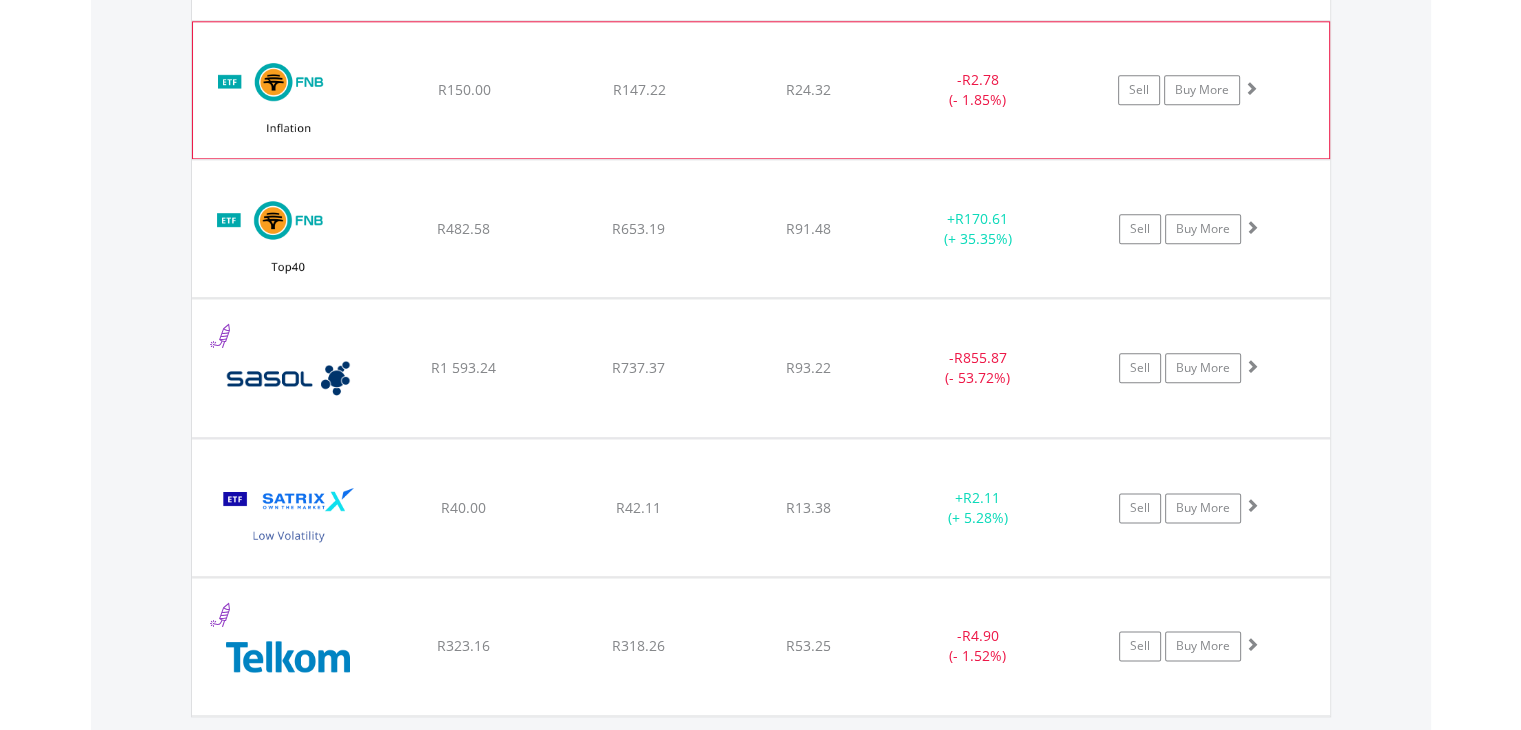 click on "-  R2.78 (- 1.85%)" at bounding box center (978, -194) 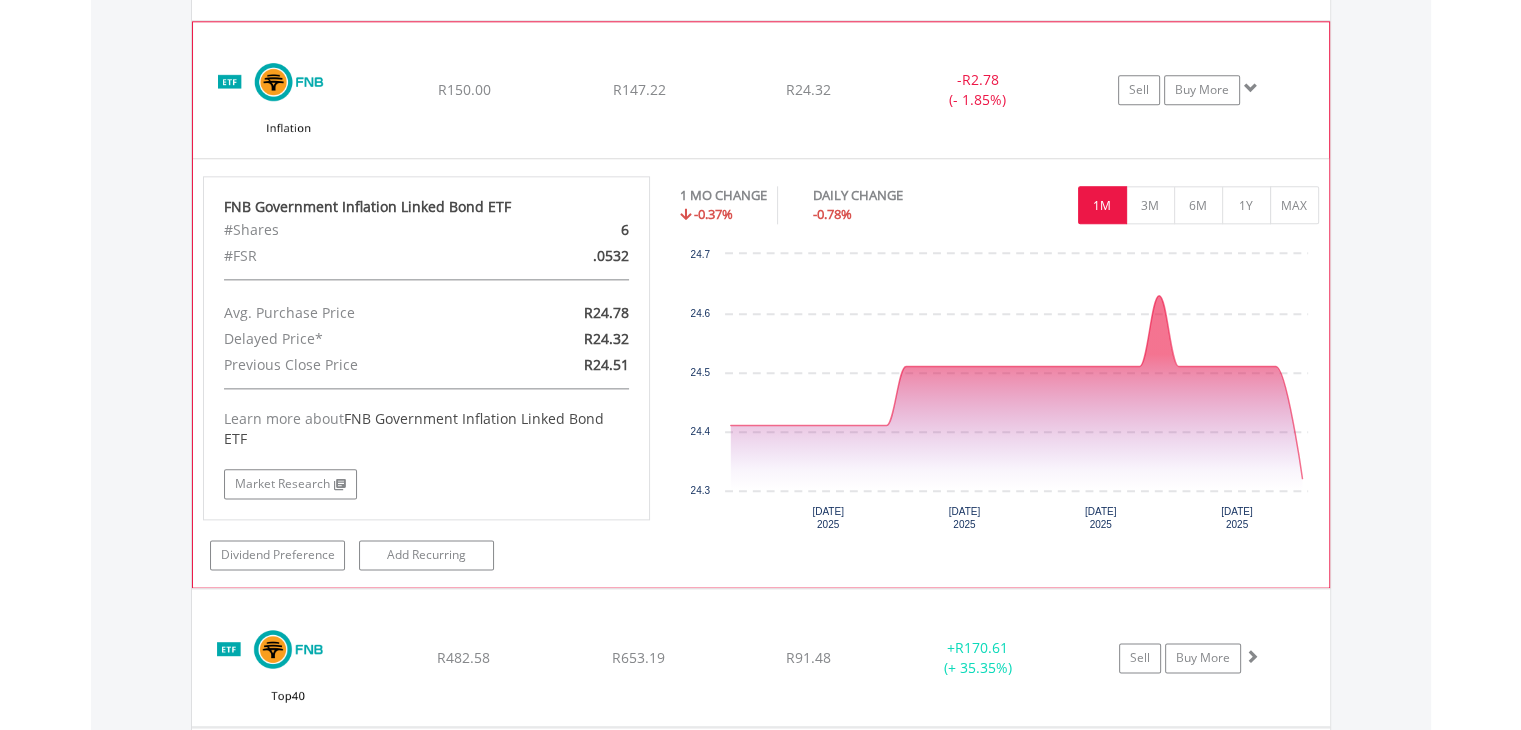 click on "-  R2.78 (- 1.85%)" at bounding box center [978, -194] 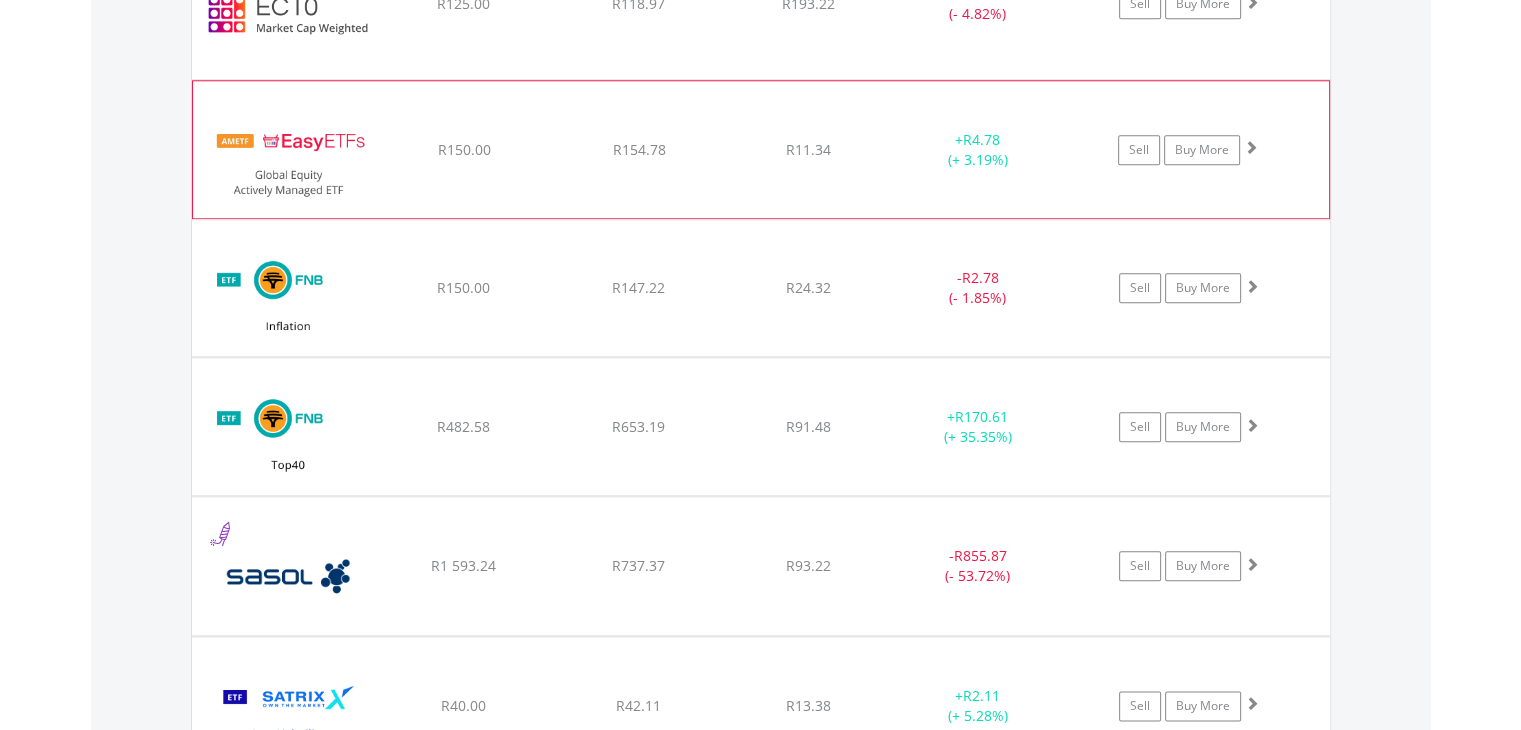 scroll, scrollTop: 2161, scrollLeft: 0, axis: vertical 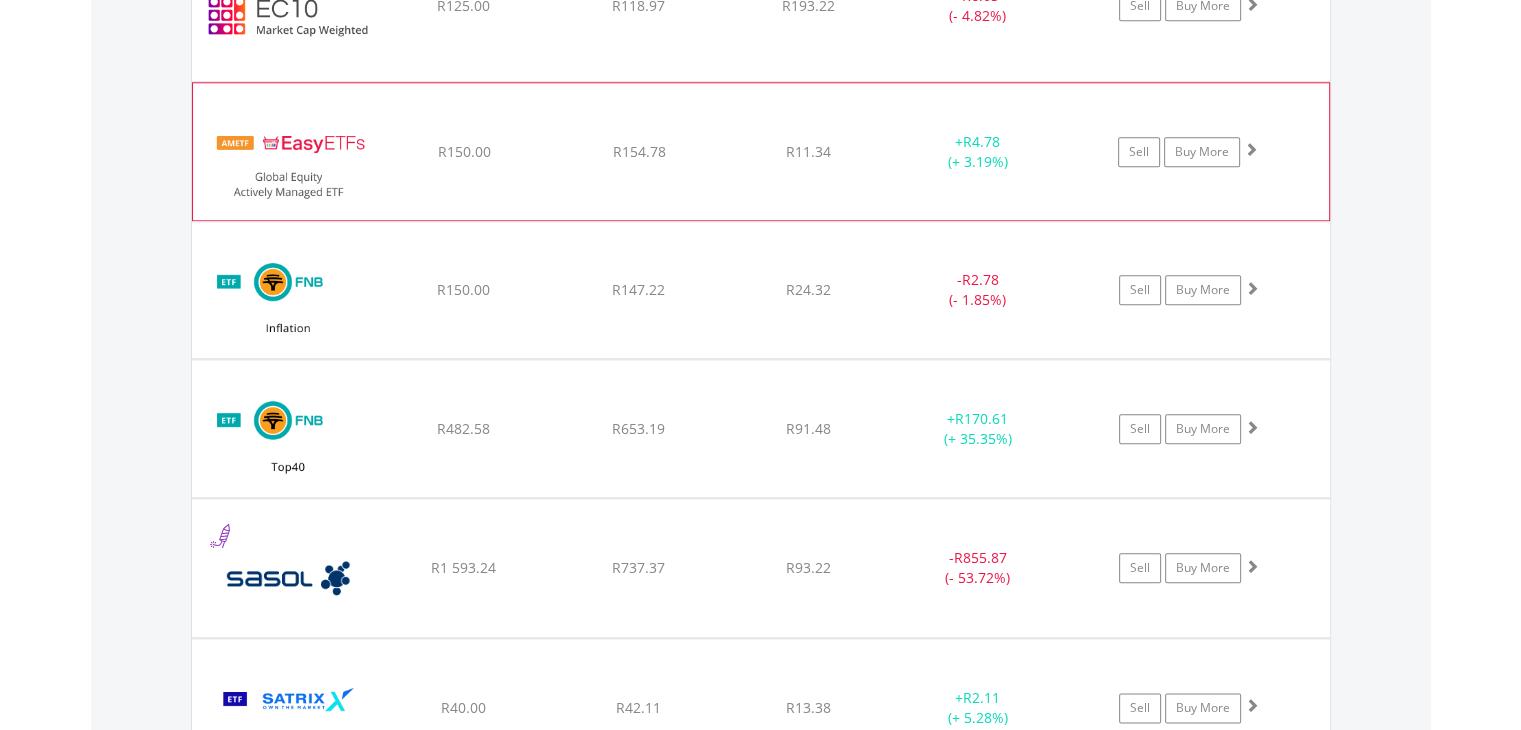 click on "﻿
EasyETFs Global Equity Actively Managed ETF
R150.00
R154.78
R11.34
+  R4.78 (+ 3.19%)
Sell
Buy More" at bounding box center [761, -431] 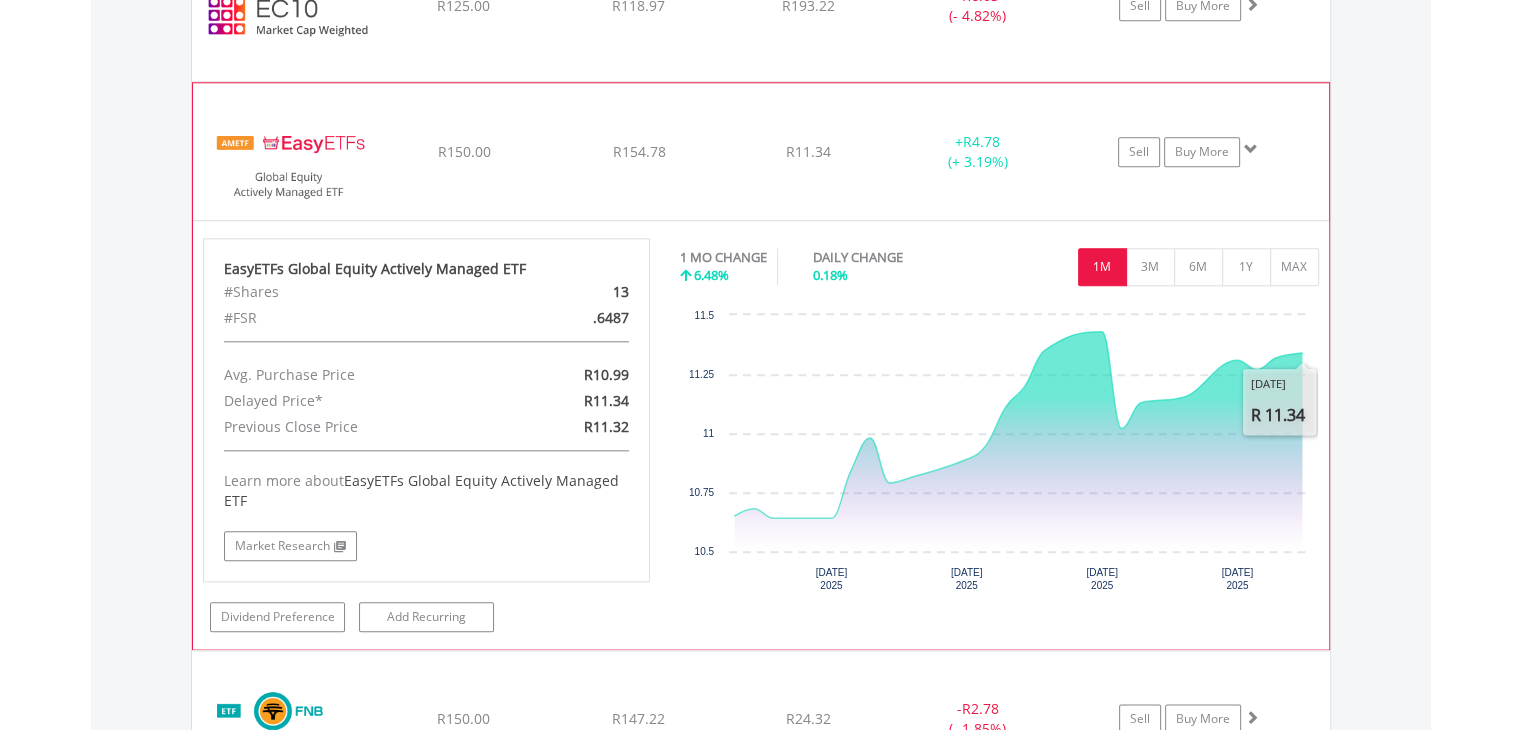 click on "﻿
EasyETFs Global Equity Actively Managed ETF
R150.00
R154.78
R11.34
+  R4.78 (+ 3.19%)
Sell
Buy More" at bounding box center (761, -431) 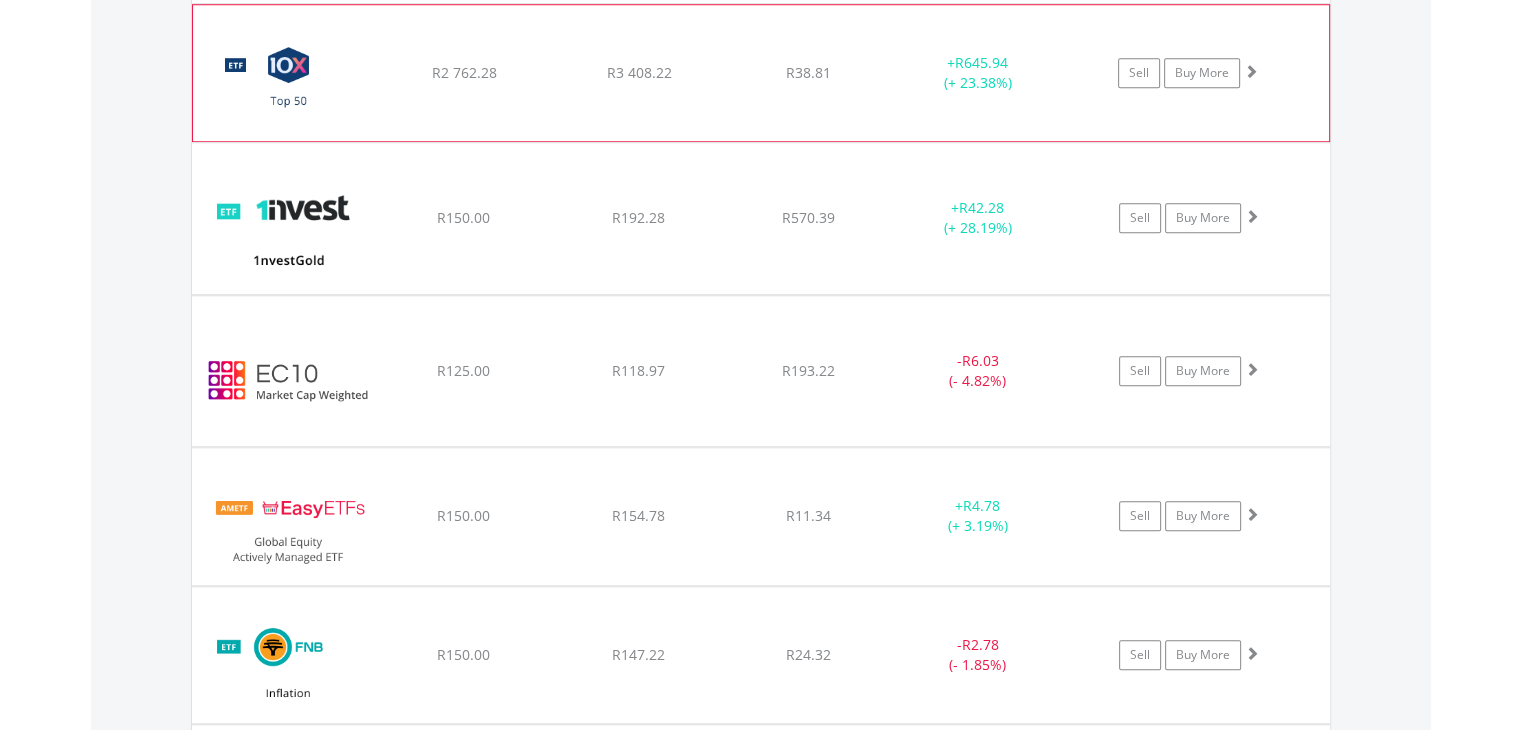 scroll, scrollTop: 1761, scrollLeft: 0, axis: vertical 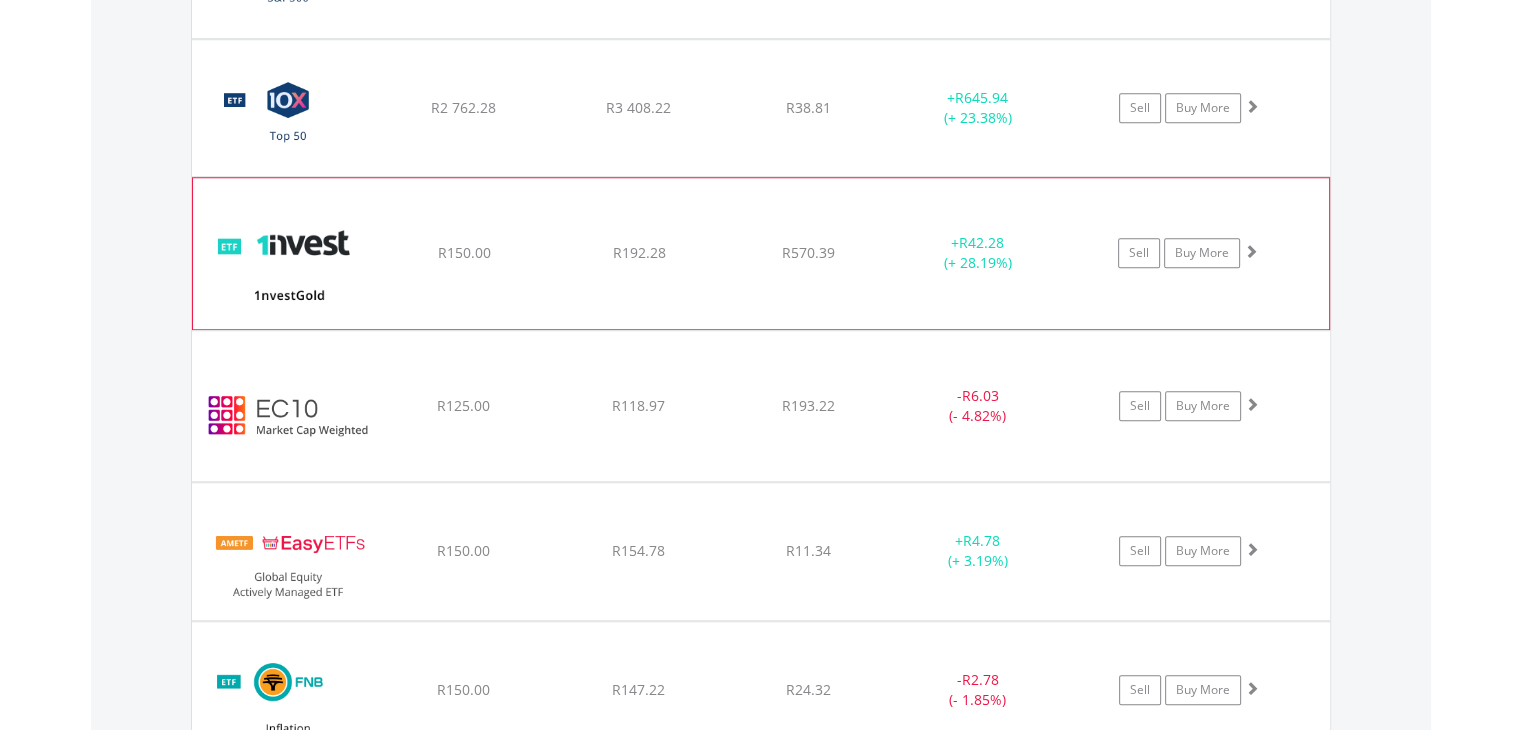 click on "R570.39" at bounding box center [808, -31] 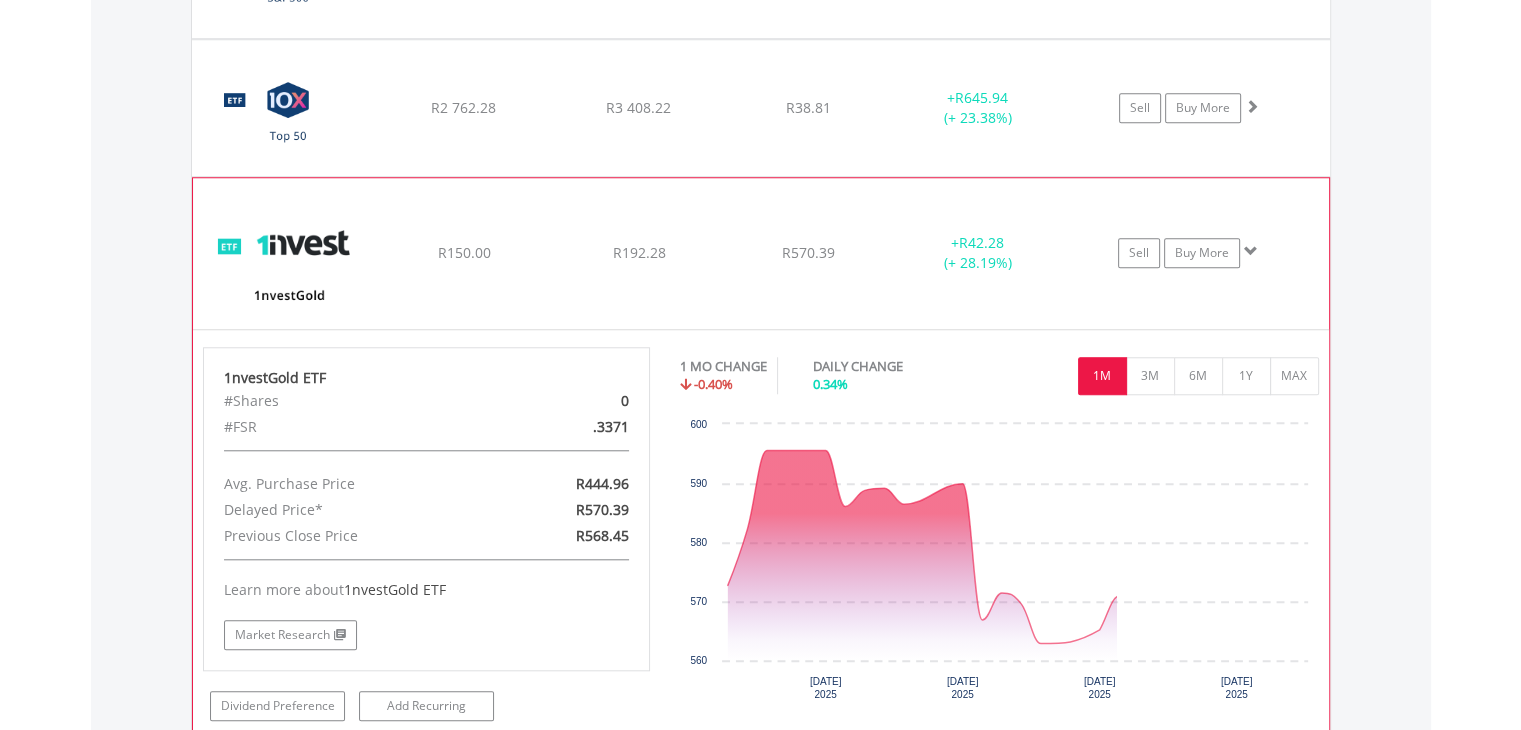 click on "﻿
1nvestGold ETF
R150.00
R192.28
R570.39
+  R42.28 (+ 28.19%)
Sell
Buy More" at bounding box center [761, -31] 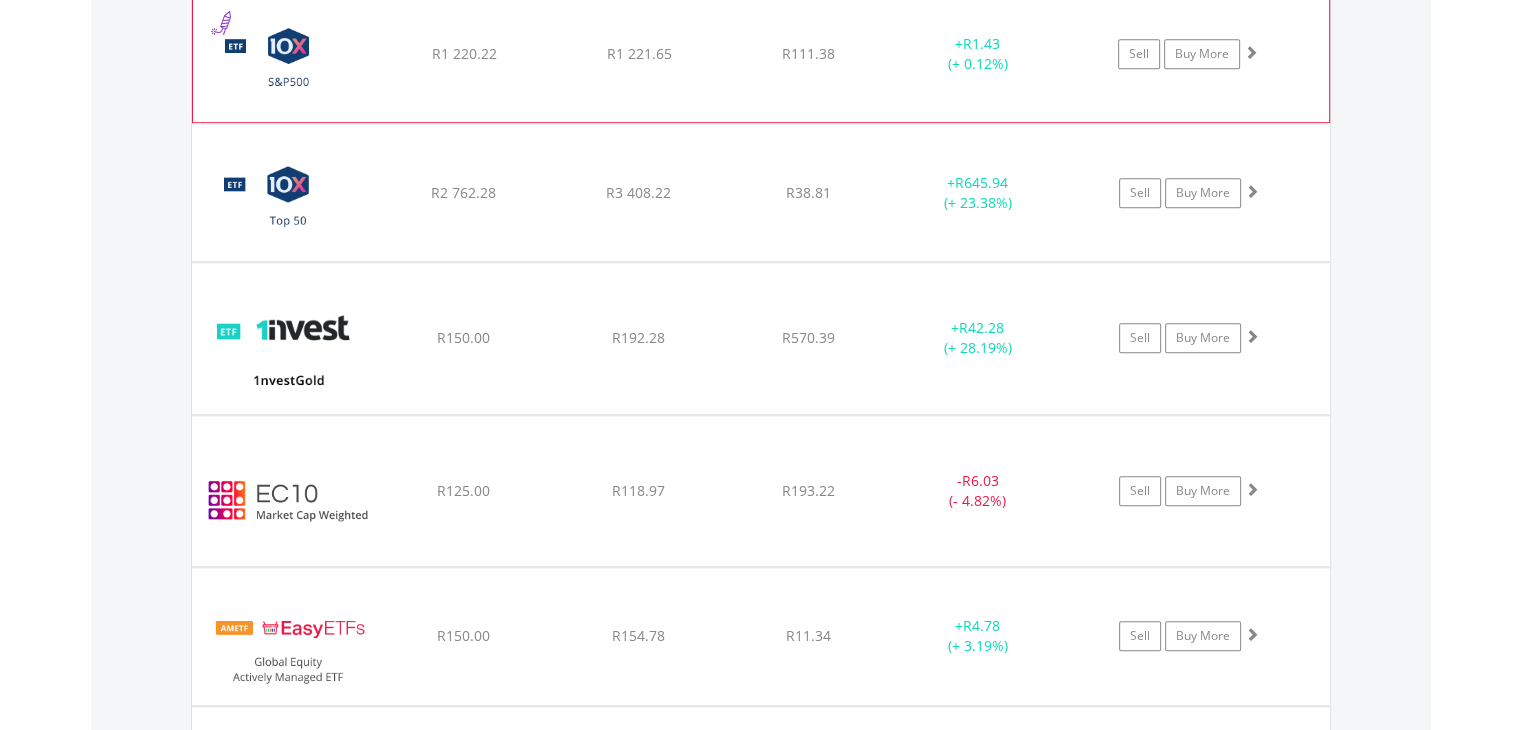scroll, scrollTop: 1561, scrollLeft: 0, axis: vertical 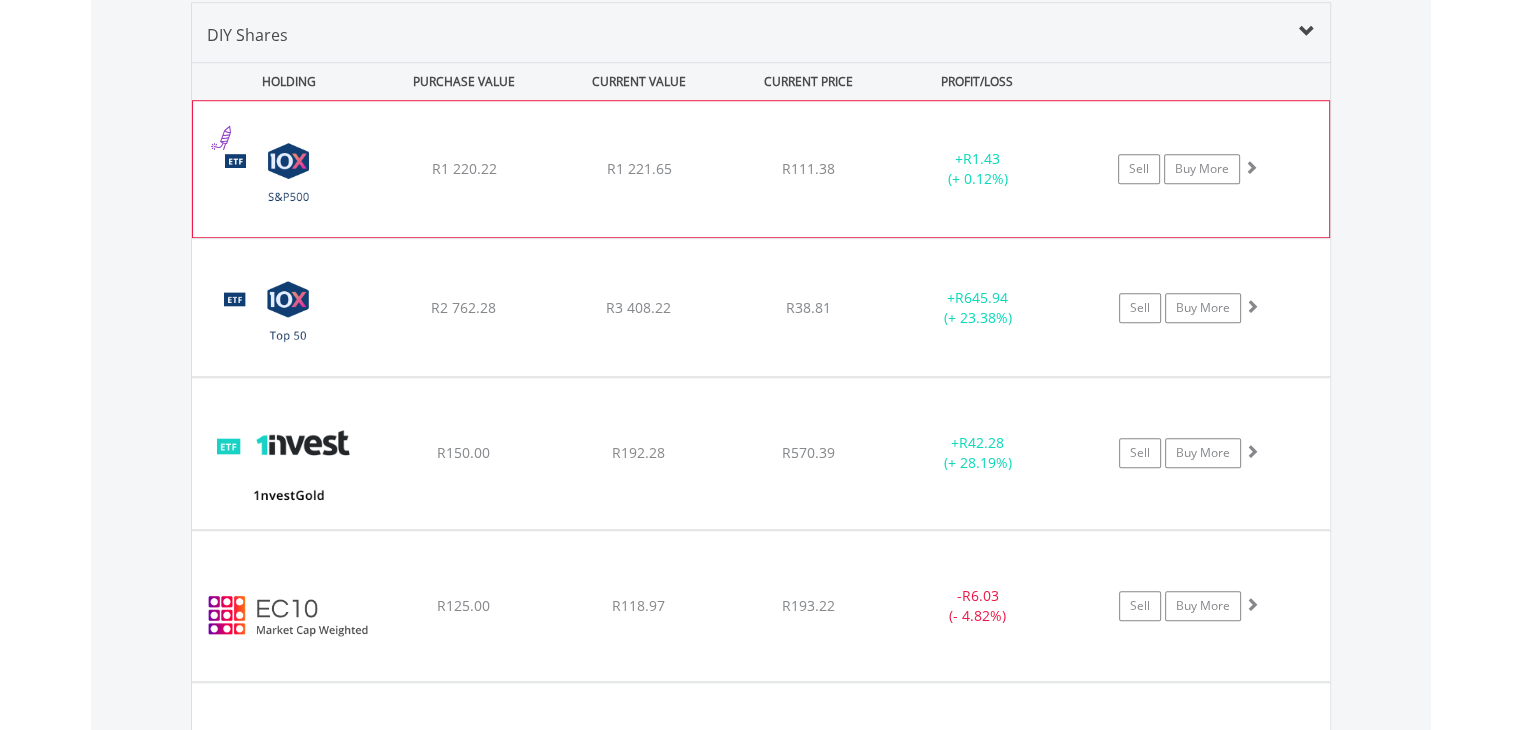 click on "﻿
10X S&P 500 Exchange Traded Fund
R1 220.22
R1 221.65
R111.38
+  R1.43 (+ 0.12%)
Sell
Buy More" at bounding box center [761, 169] 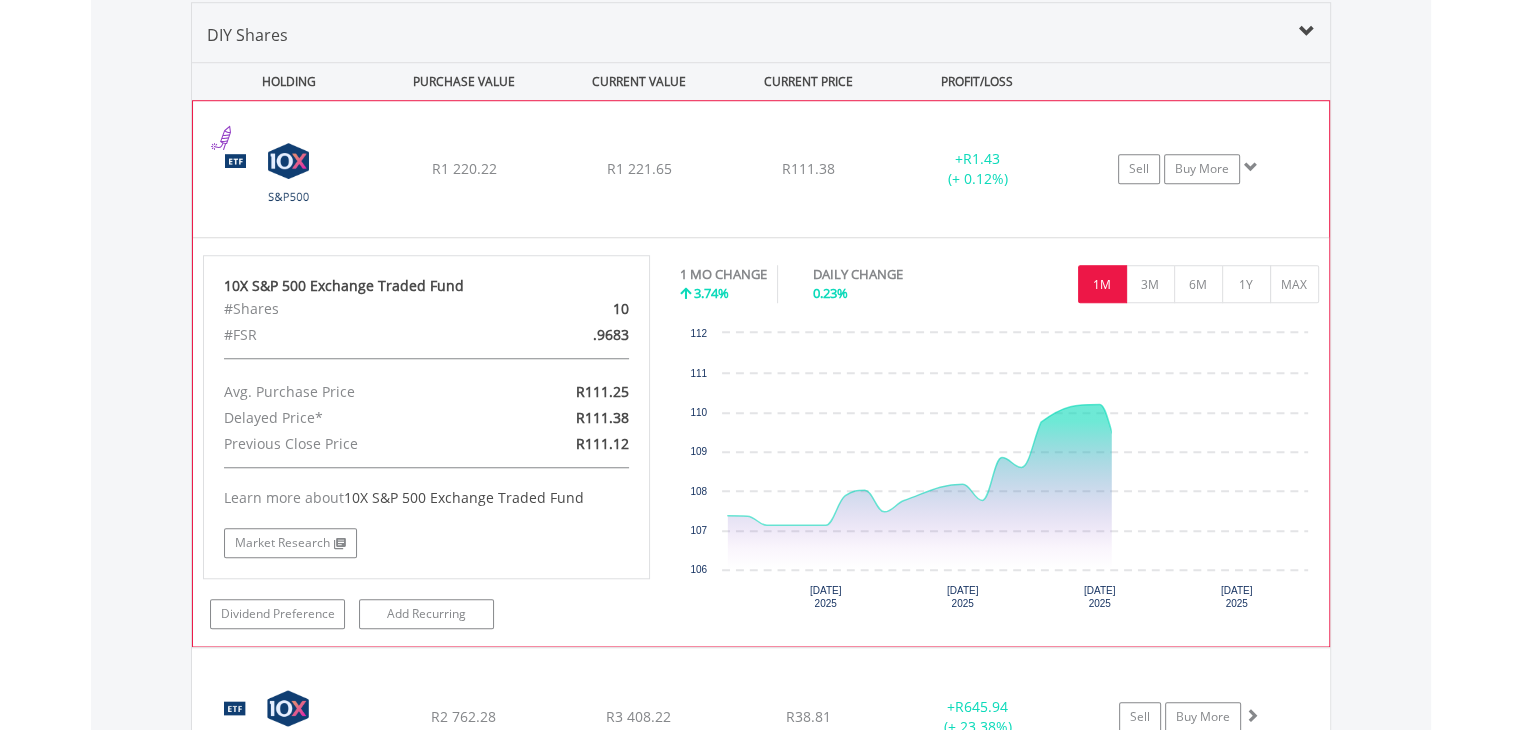 click on "﻿
10X S&P 500 Exchange Traded Fund
R1 220.22
R1 221.65
R111.38
+  R1.43 (+ 0.12%)
Sell
Buy More" at bounding box center (761, 169) 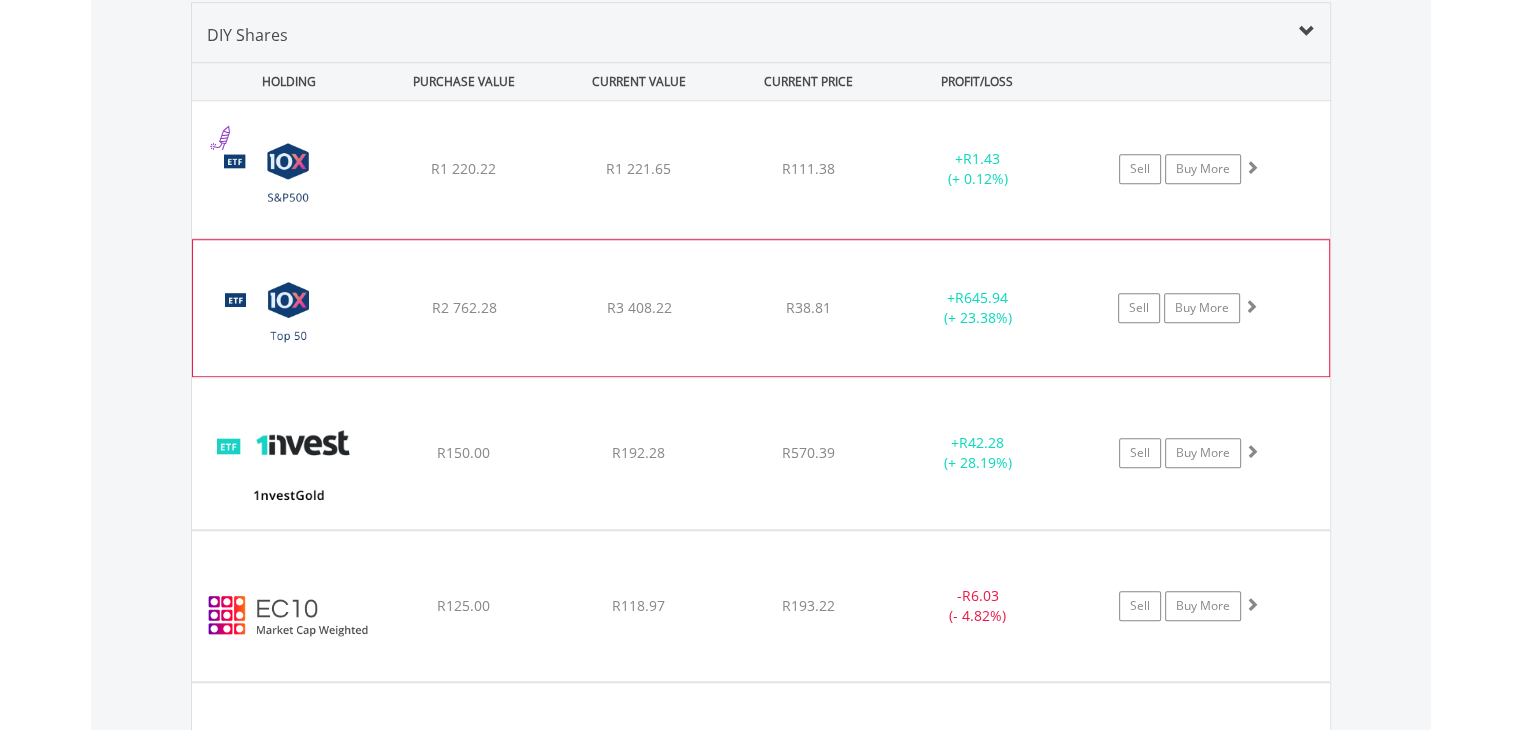 click on "﻿
10X S&P [GEOGRAPHIC_DATA] Top50 Index Exchange Traded Fund
R2 762.28
R3 408.22
R38.81
+  R645.94 (+ 23.38%)
Sell
Buy More" at bounding box center [761, 169] 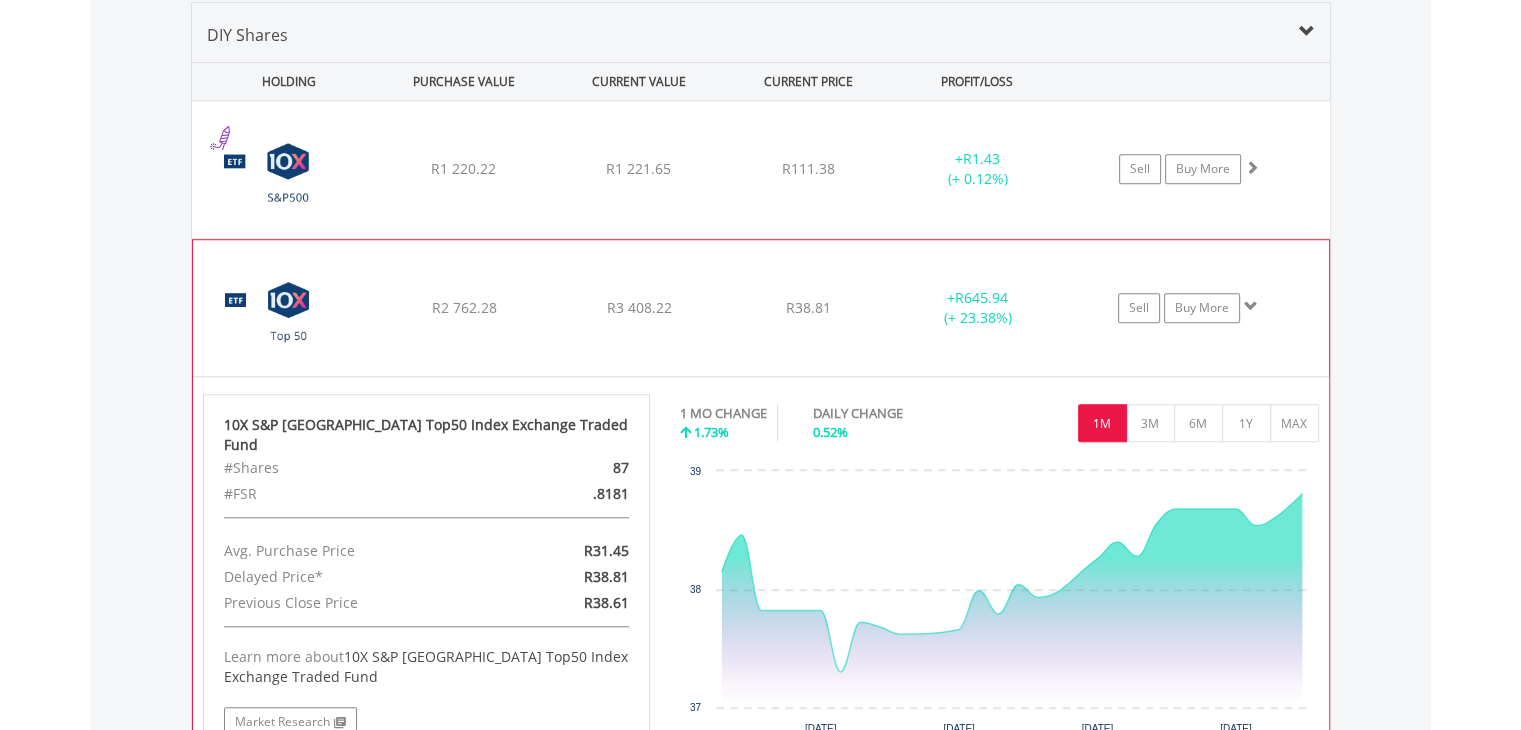 click on "﻿
10X S&P [GEOGRAPHIC_DATA] Top50 Index Exchange Traded Fund
R2 762.28
R3 408.22
R38.81
+  R645.94 (+ 23.38%)
Sell
Buy More" at bounding box center [761, 169] 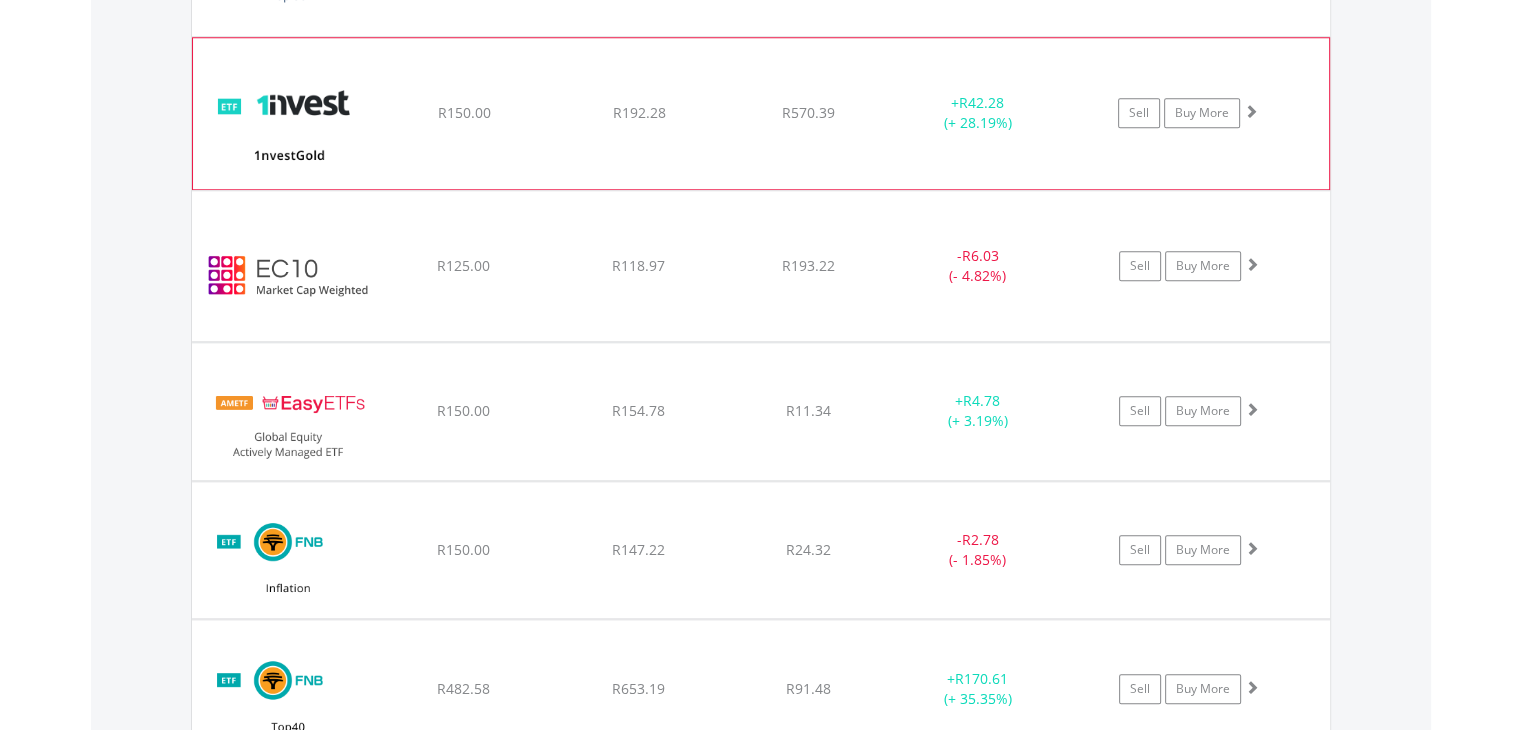 scroll, scrollTop: 2161, scrollLeft: 0, axis: vertical 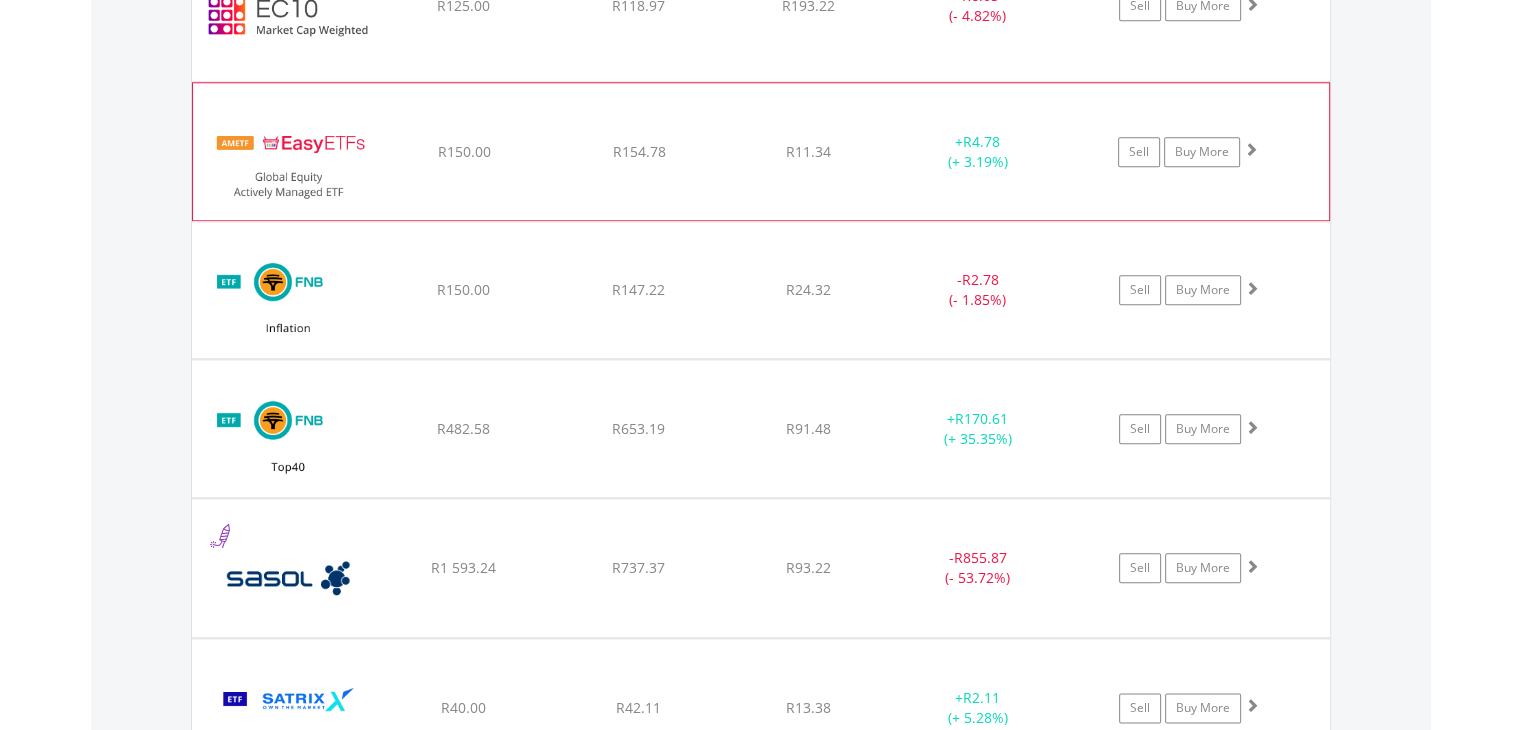 click on "﻿
EasyETFs Global Equity Actively Managed ETF
R150.00
R154.78
R11.34
+  R4.78 (+ 3.19%)
Sell
Buy More" at bounding box center [761, -431] 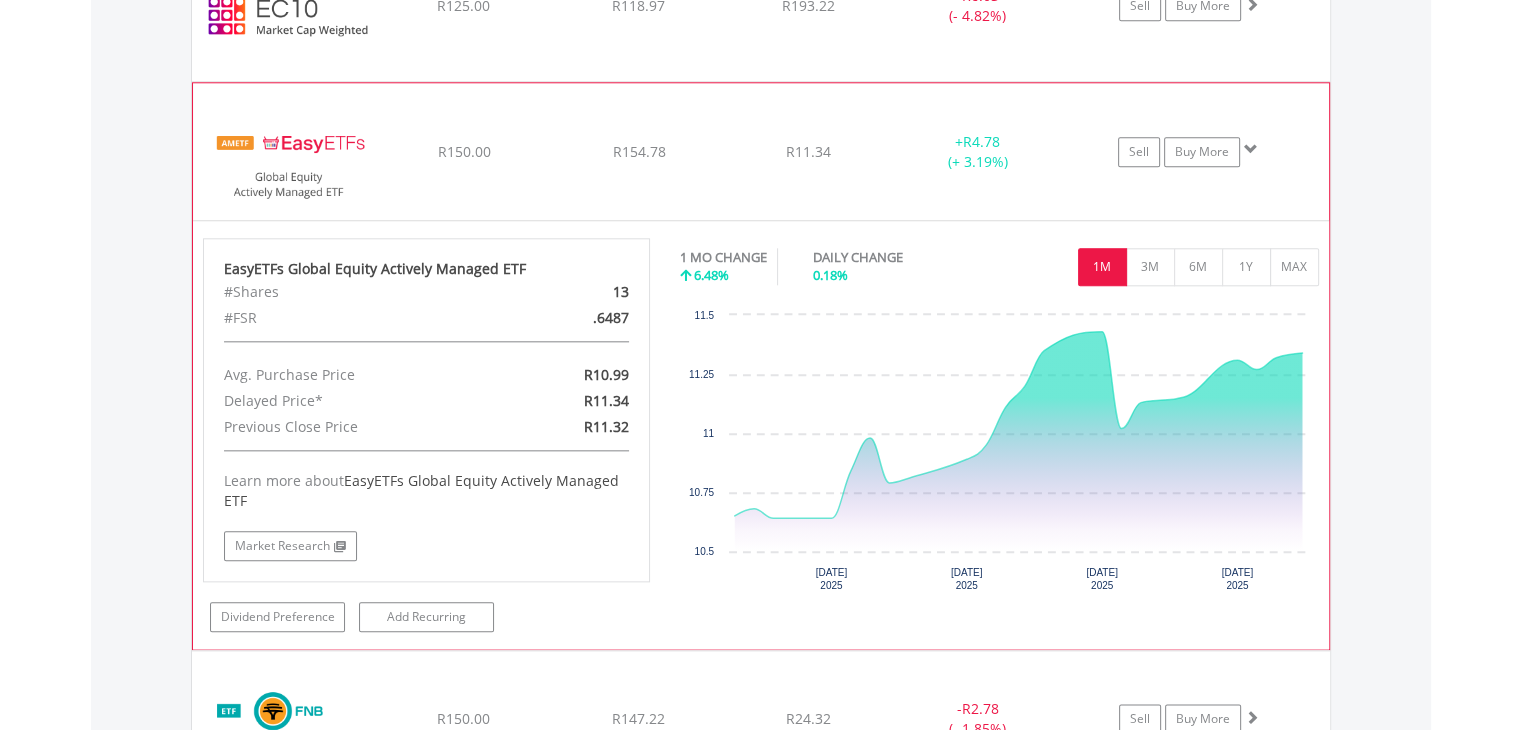 click on "﻿
EasyETFs Global Equity Actively Managed ETF
R150.00
R154.78
R11.34
+  R4.78 (+ 3.19%)
Sell
Buy More" at bounding box center (761, -431) 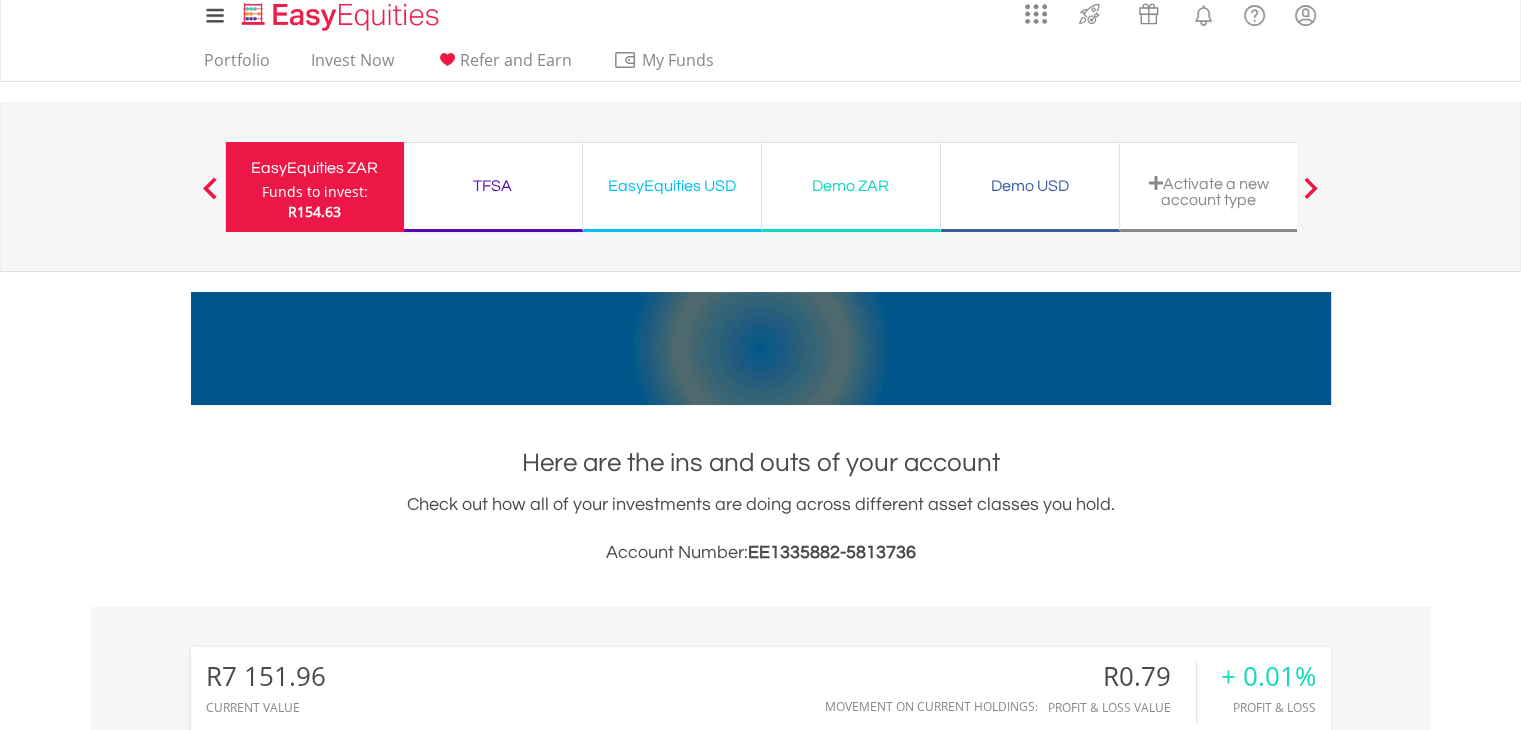 scroll, scrollTop: 0, scrollLeft: 0, axis: both 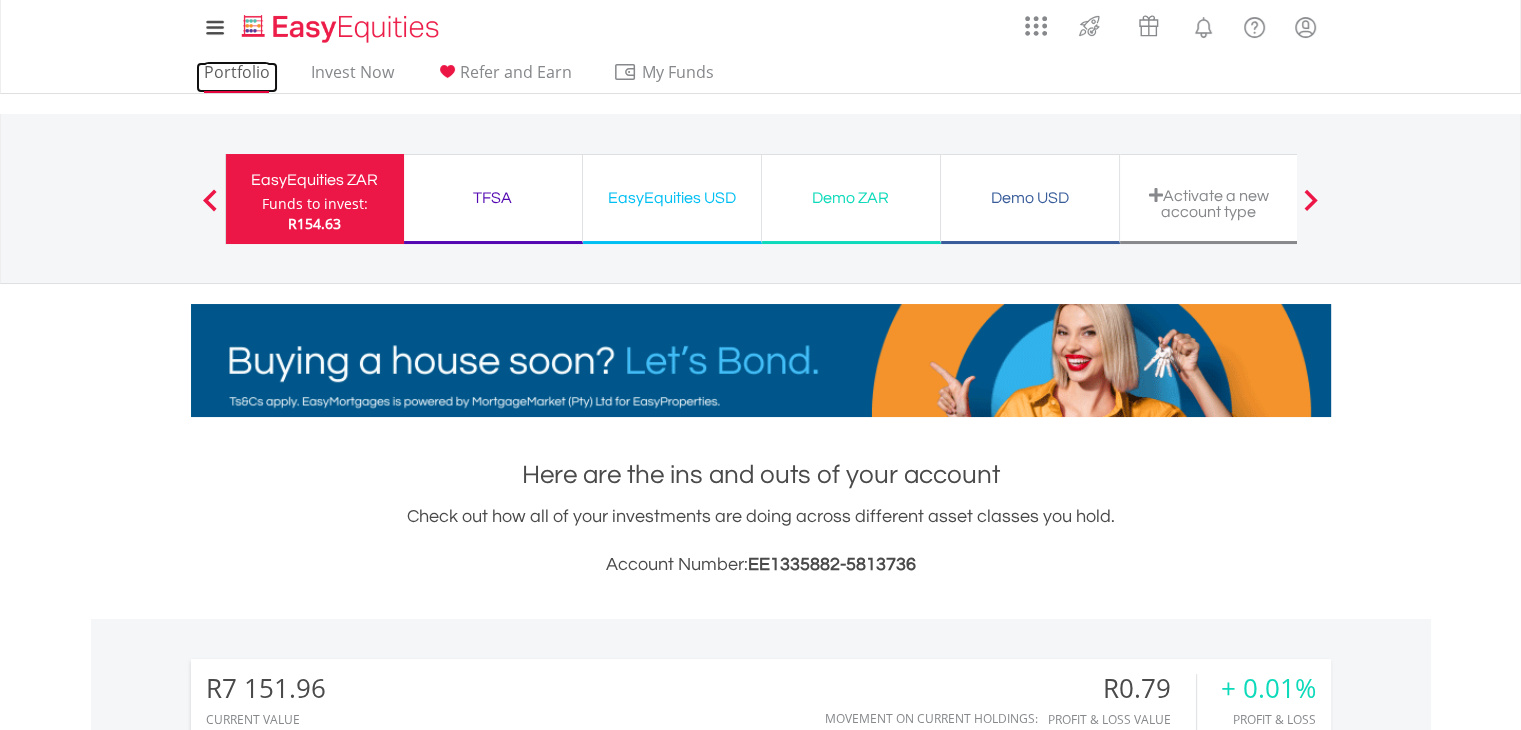 click on "Portfolio" at bounding box center [237, 77] 